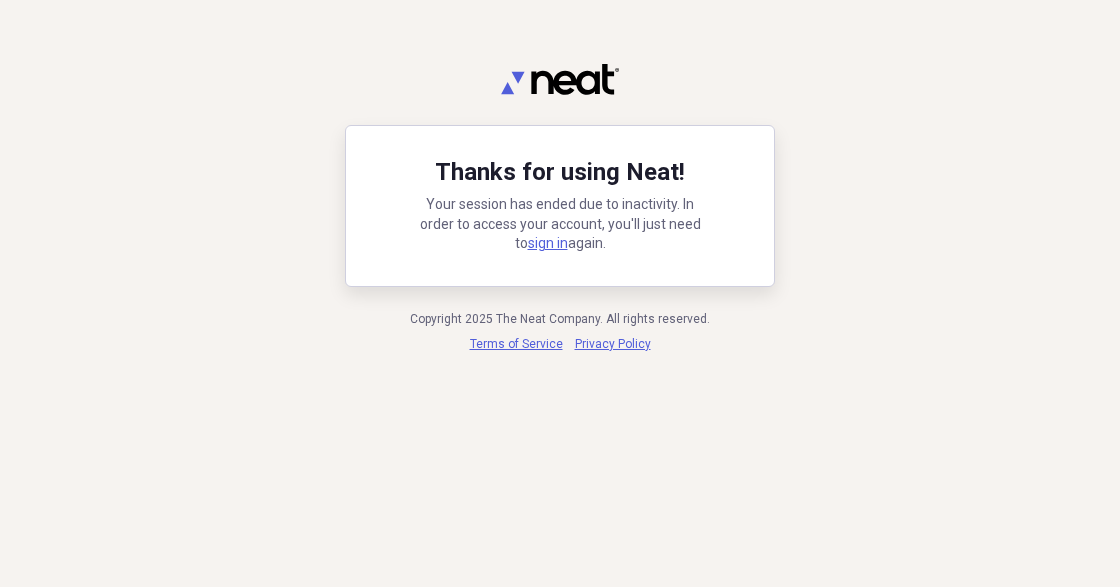 scroll, scrollTop: 0, scrollLeft: 0, axis: both 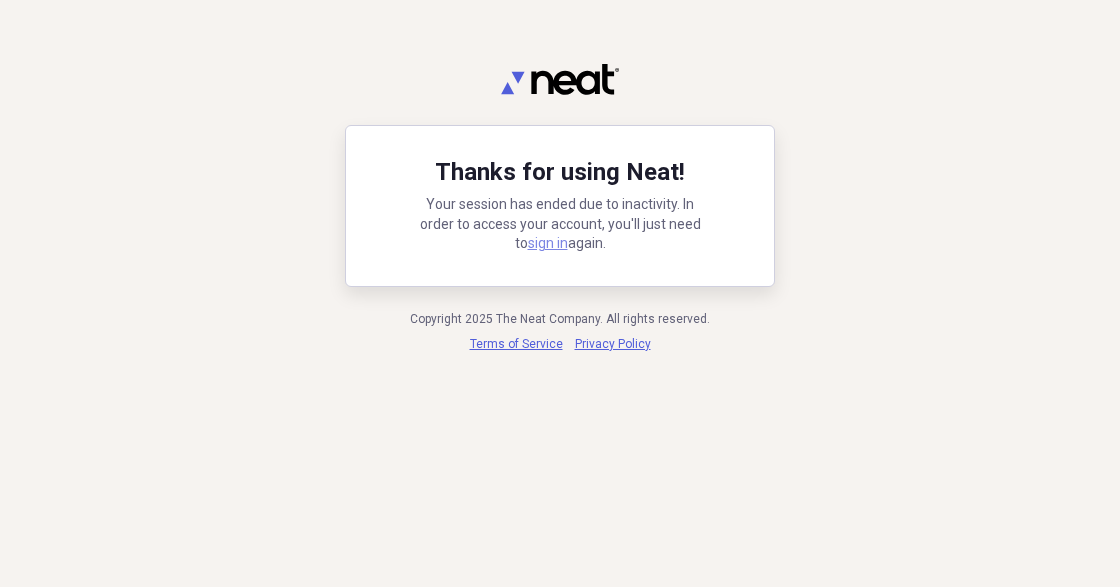 click on "sign in" at bounding box center (548, 243) 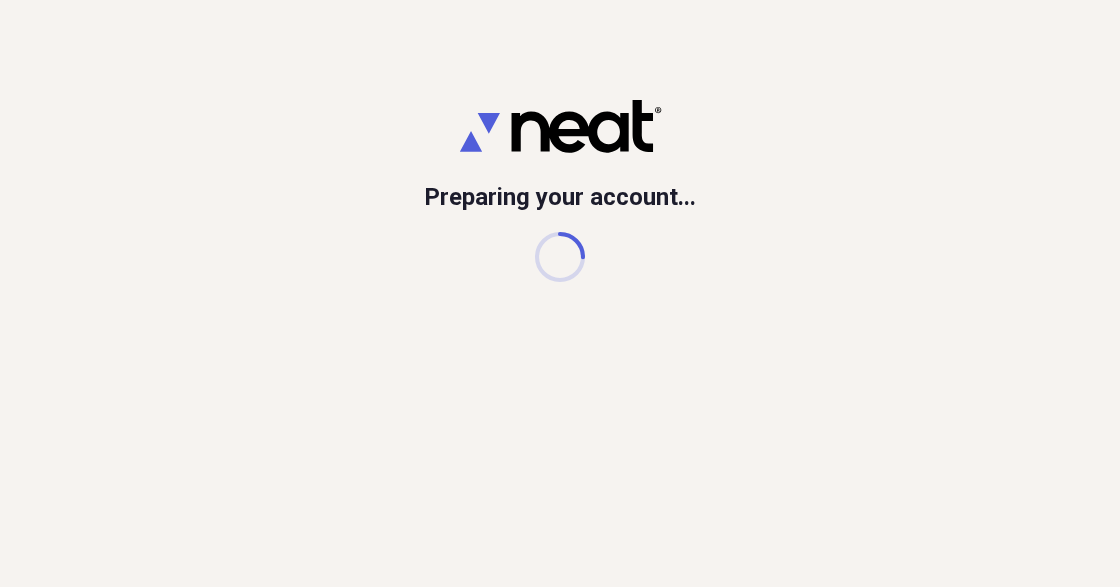 scroll, scrollTop: 0, scrollLeft: 0, axis: both 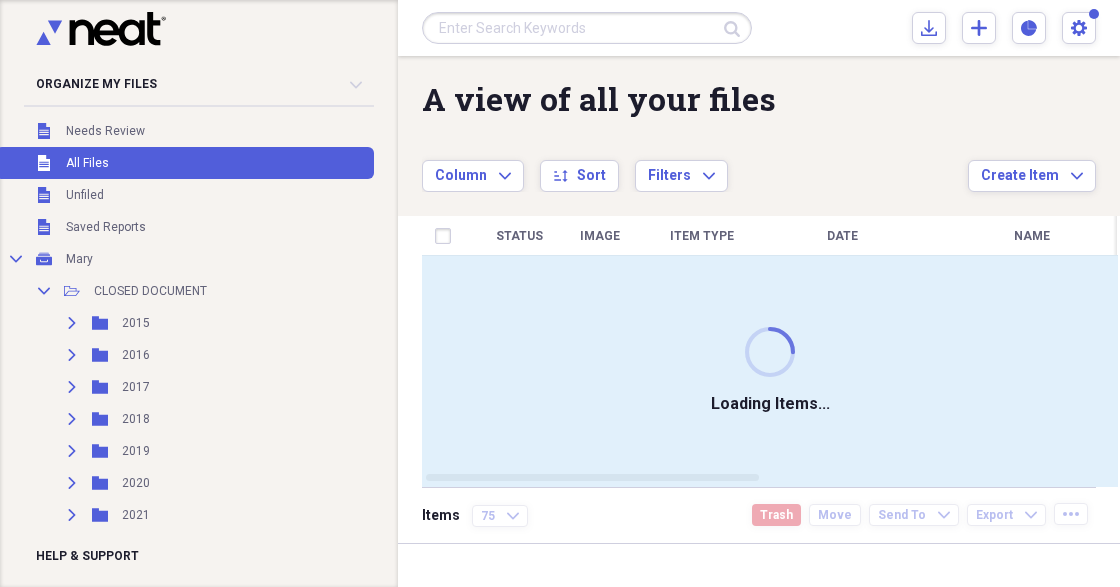 click at bounding box center (587, 28) 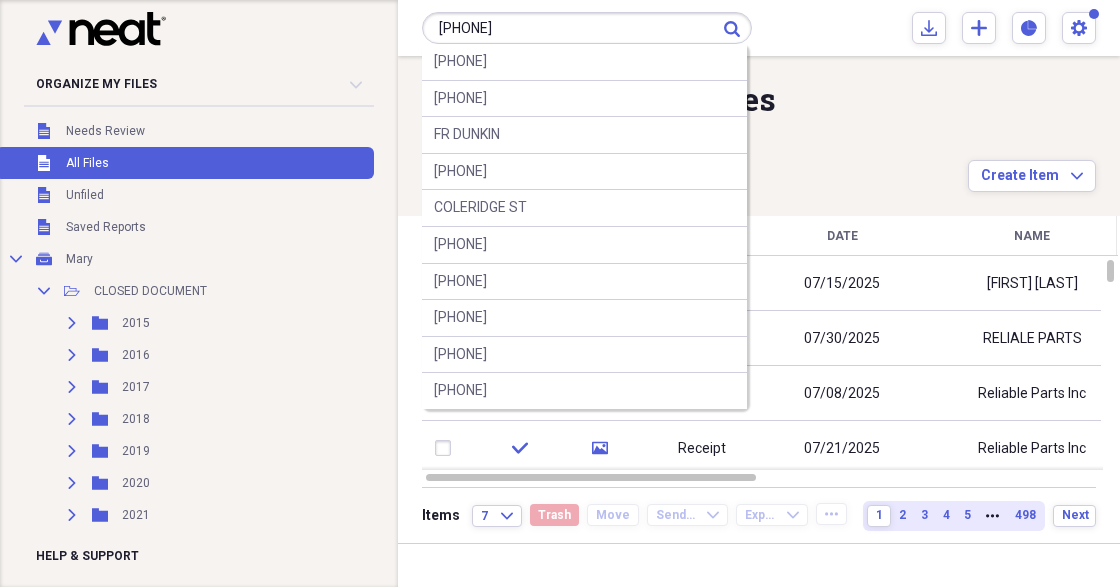 type on "[PHONE]" 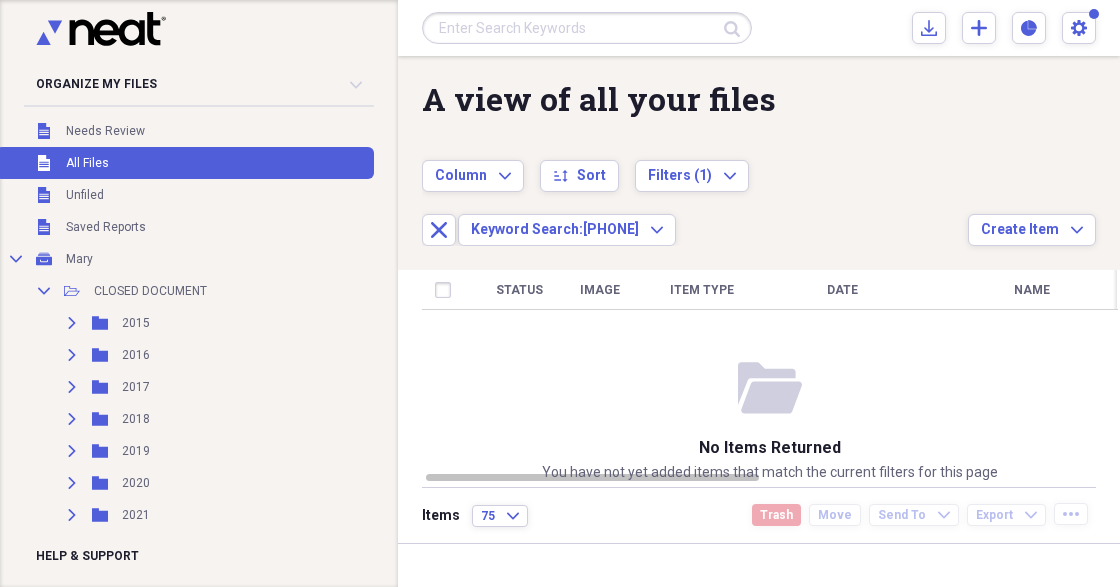 click at bounding box center [587, 28] 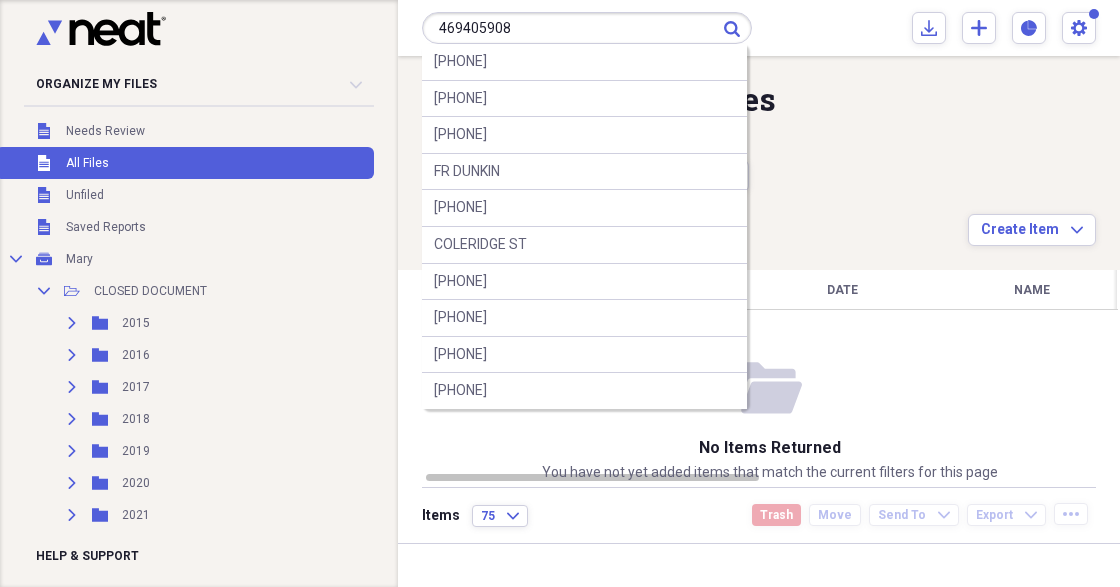 click on "469405908" at bounding box center (587, 28) 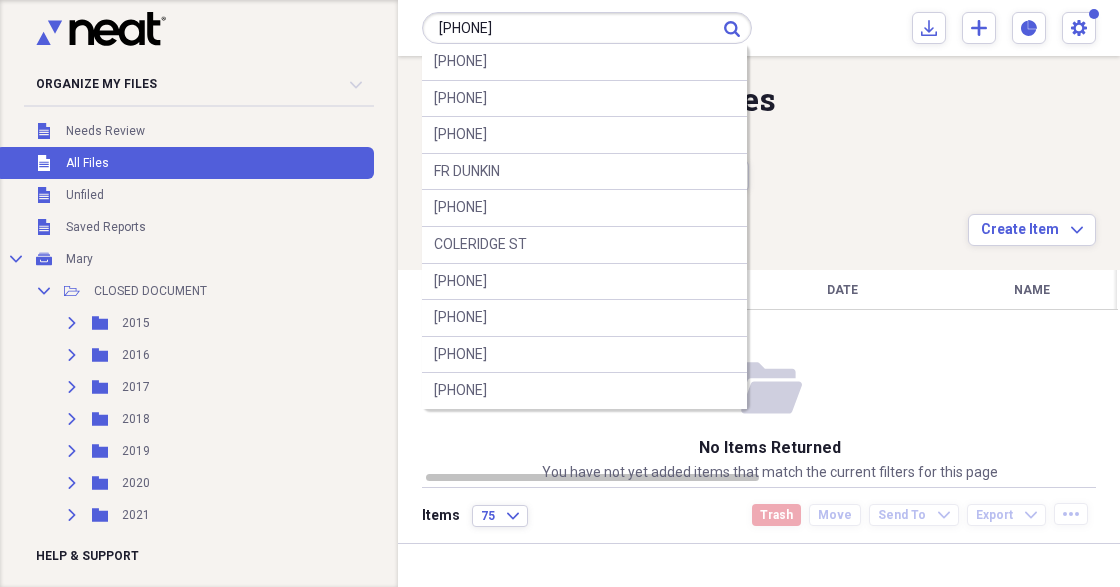 type on "[PHONE]" 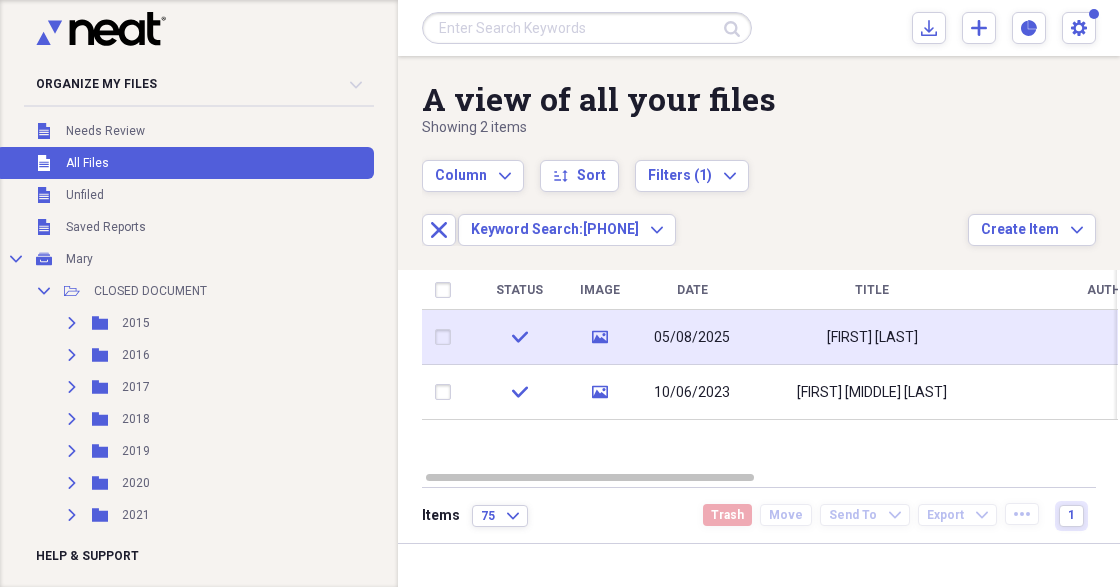 click on "05/08/2025" at bounding box center (692, 338) 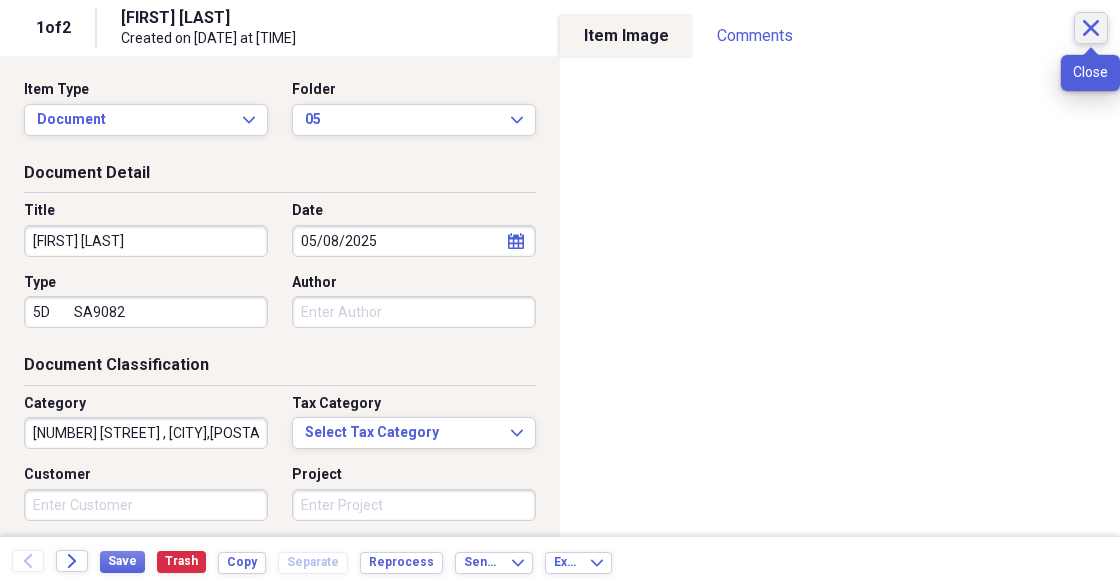 click on "Close" 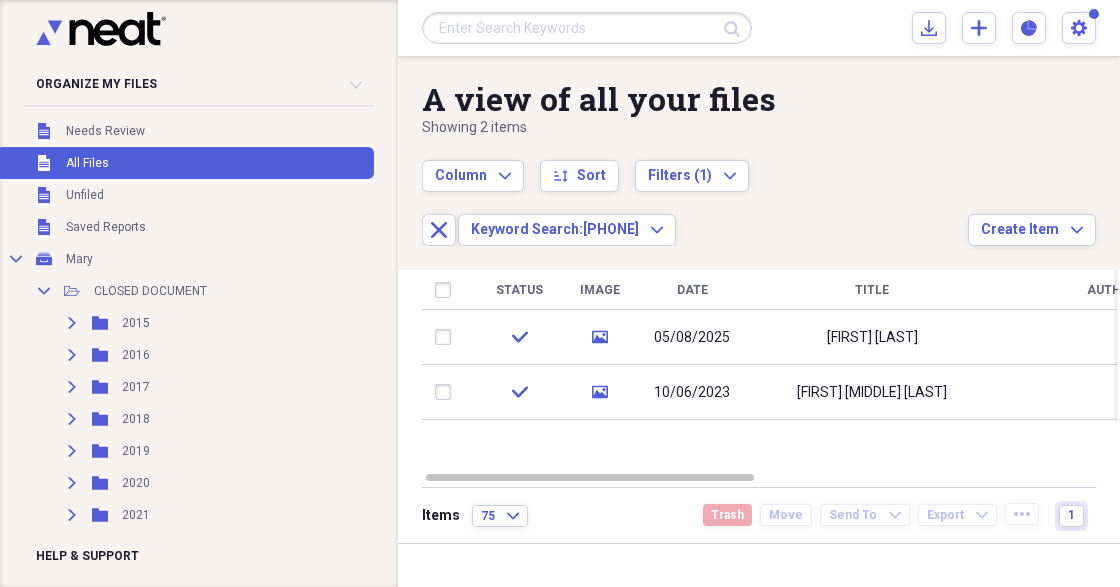 click at bounding box center [587, 28] 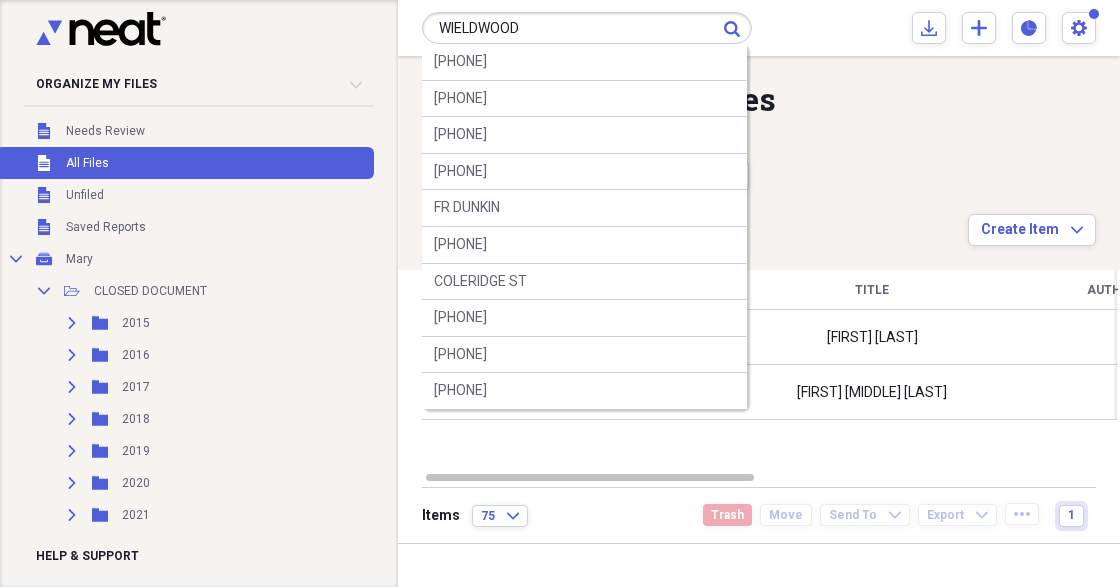 type on "WIELDWOOD" 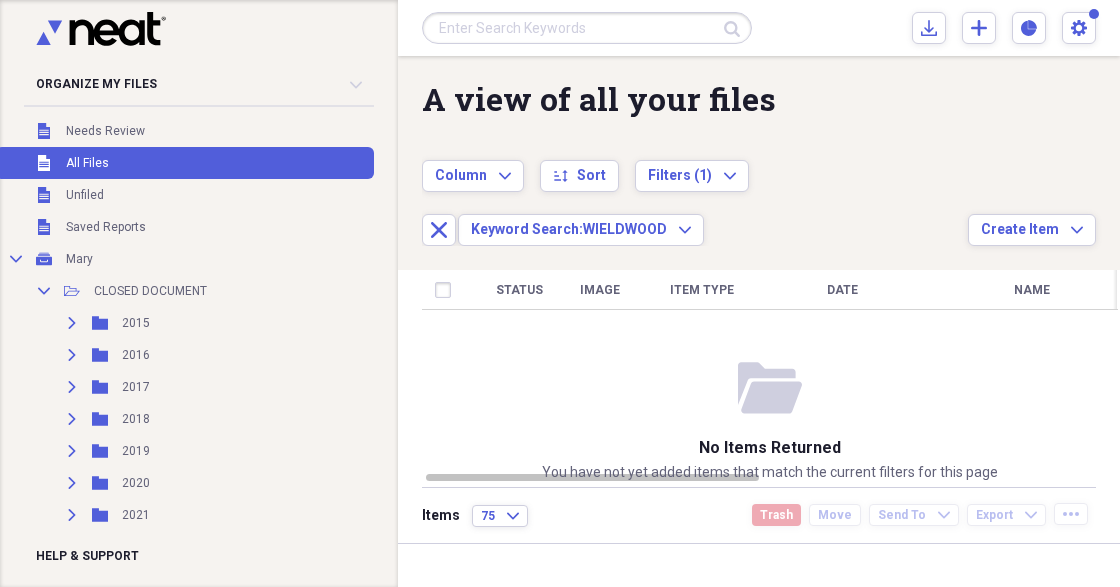 click at bounding box center [587, 28] 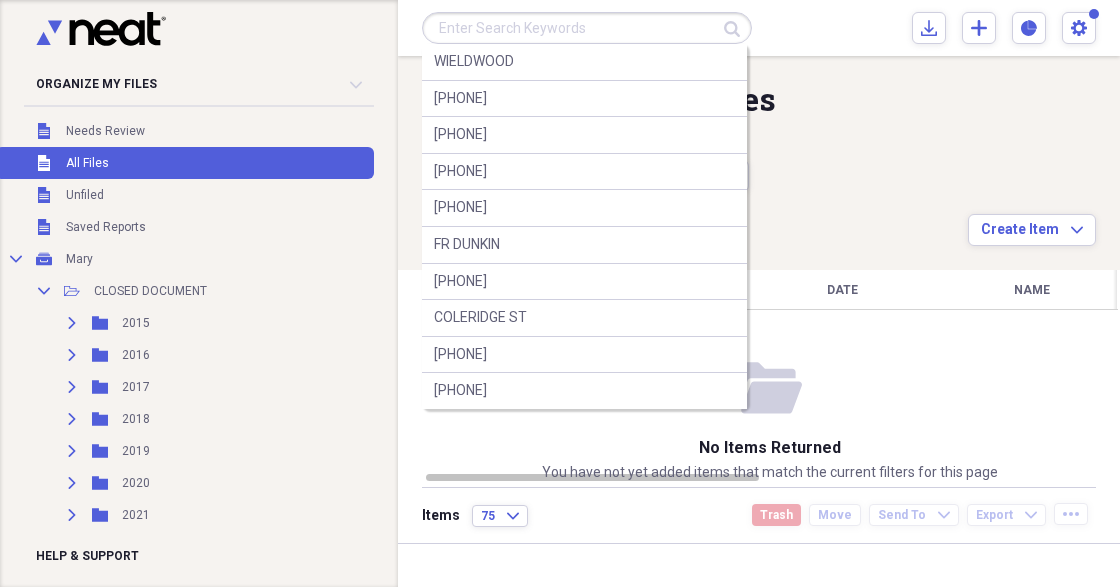 click at bounding box center (587, 28) 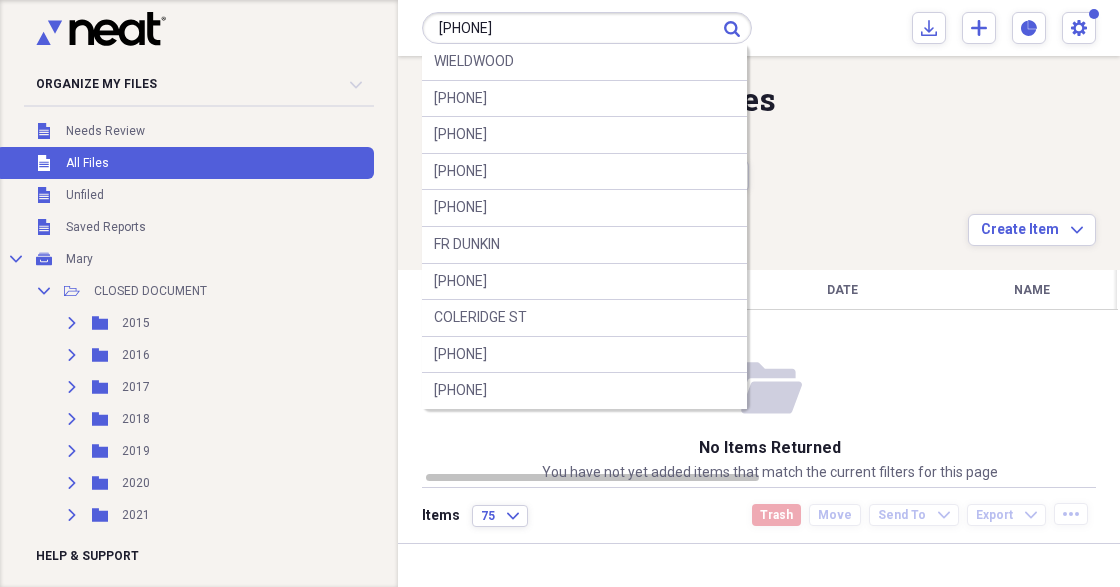 type on "[PHONE]" 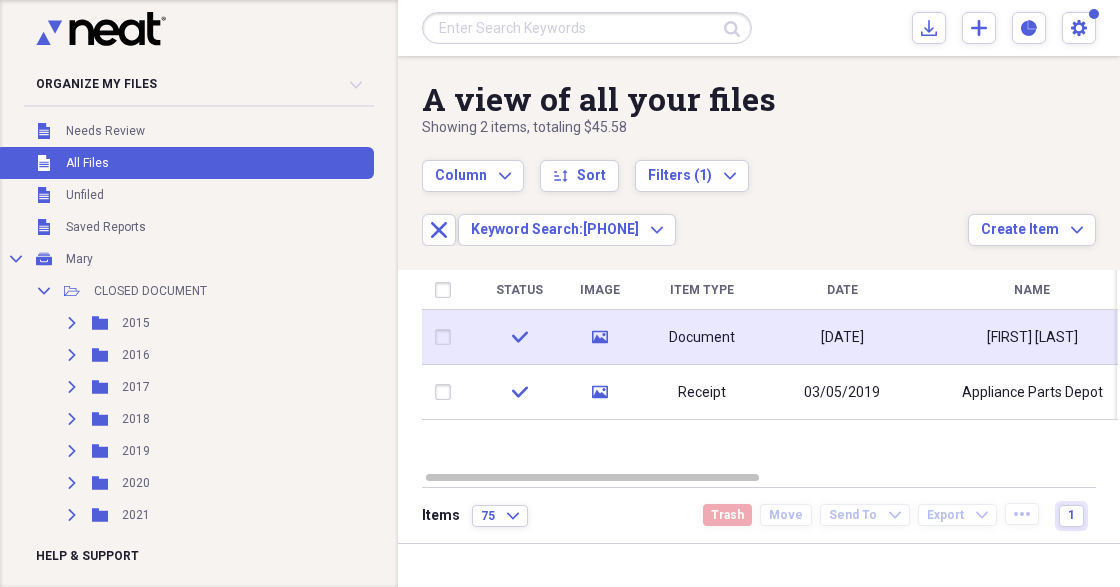 click on "Document" at bounding box center (702, 338) 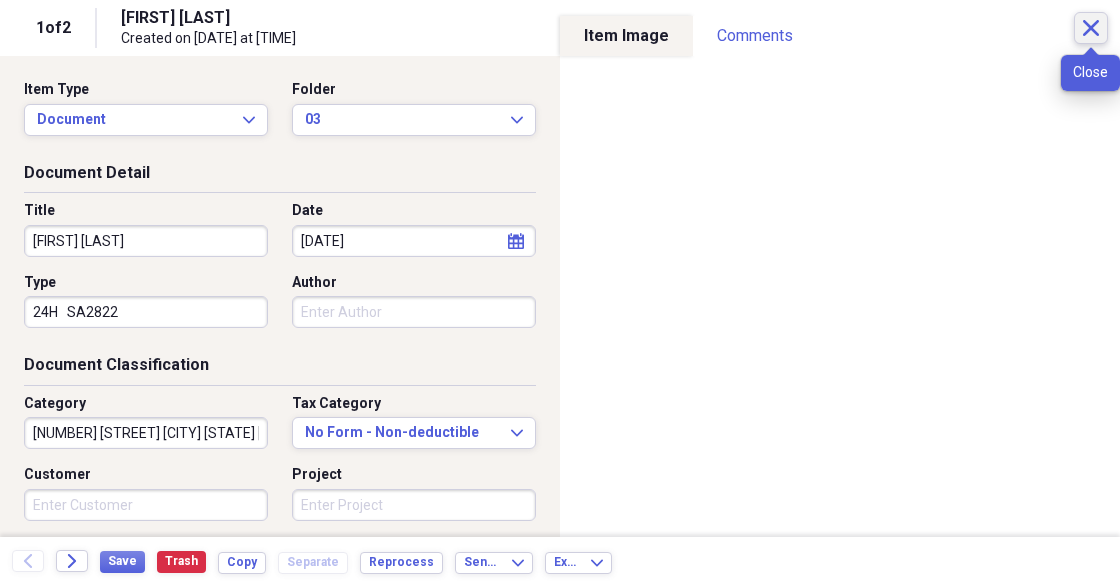 click on "Close" 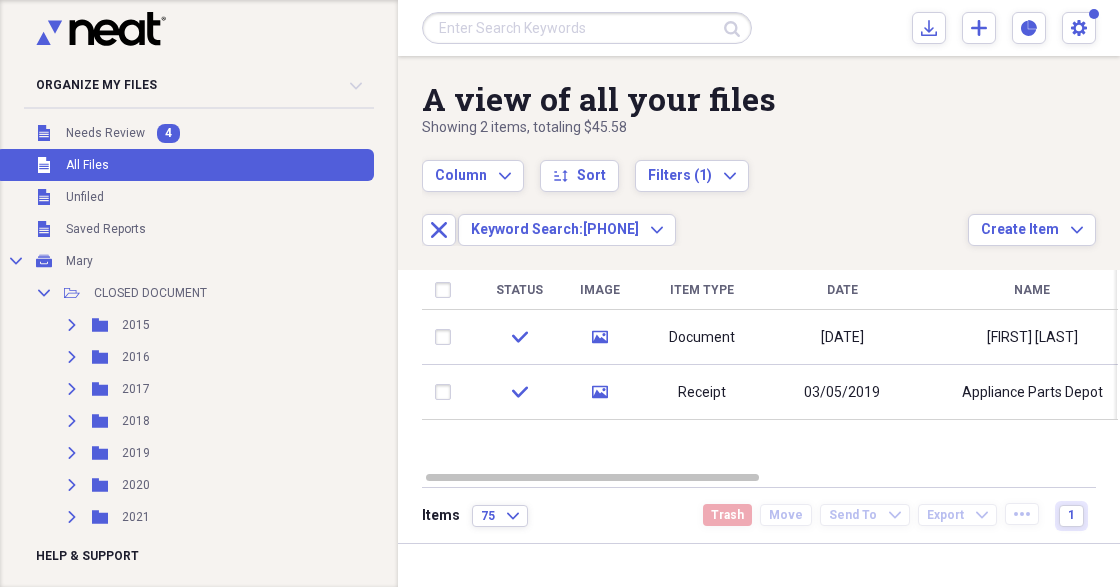 click at bounding box center (587, 28) 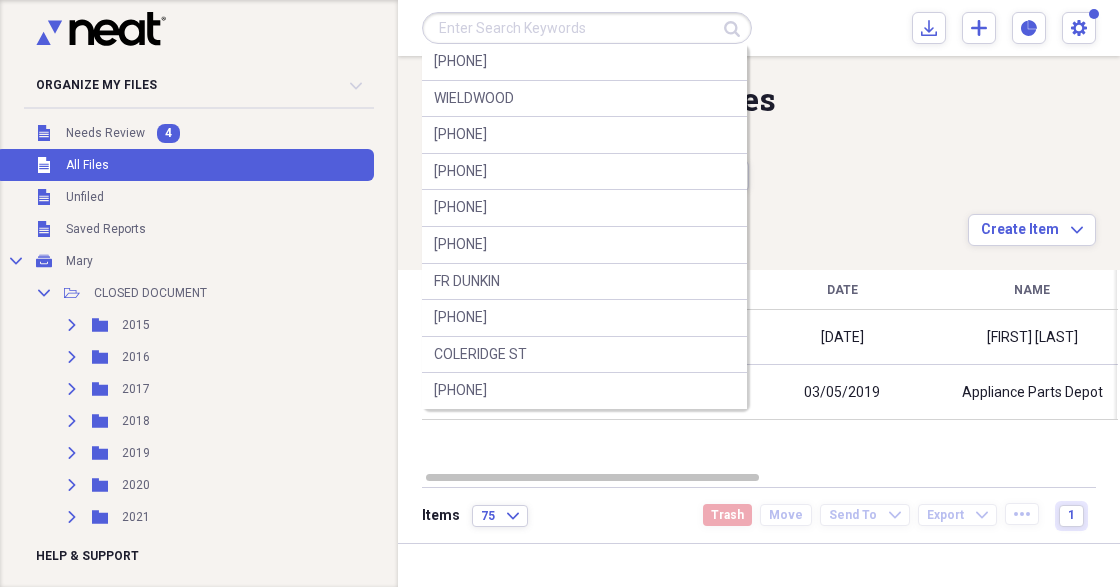 click at bounding box center [587, 28] 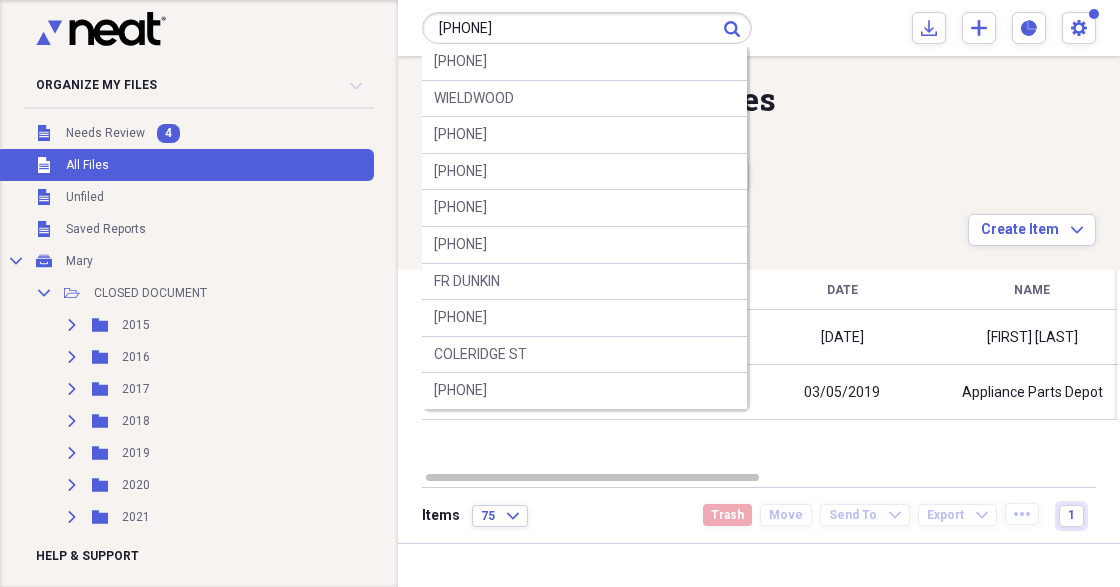 type on "[PHONE]" 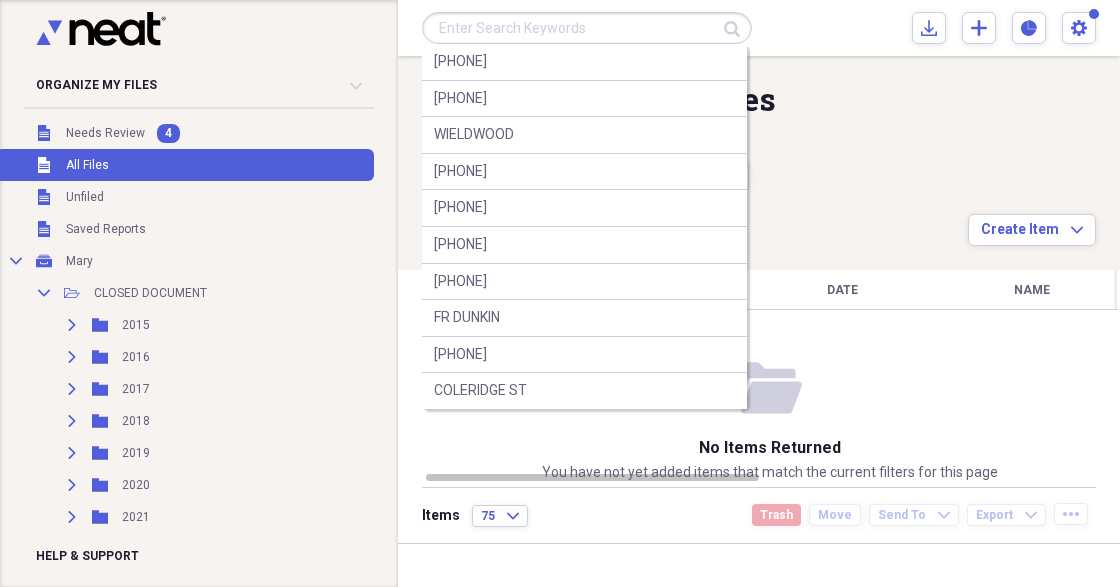 click at bounding box center [587, 28] 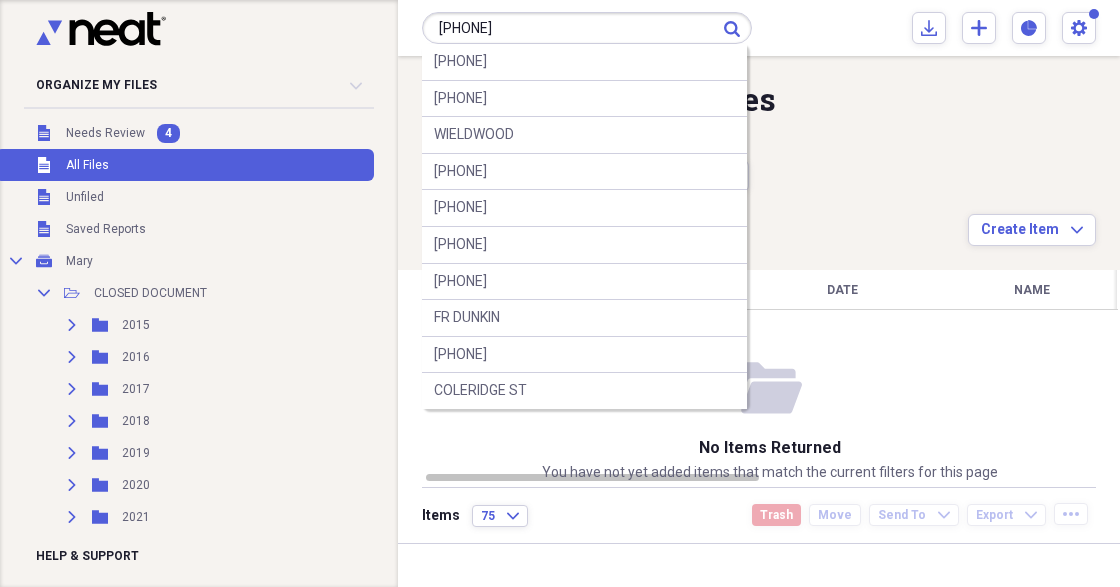 type on "[PHONE]" 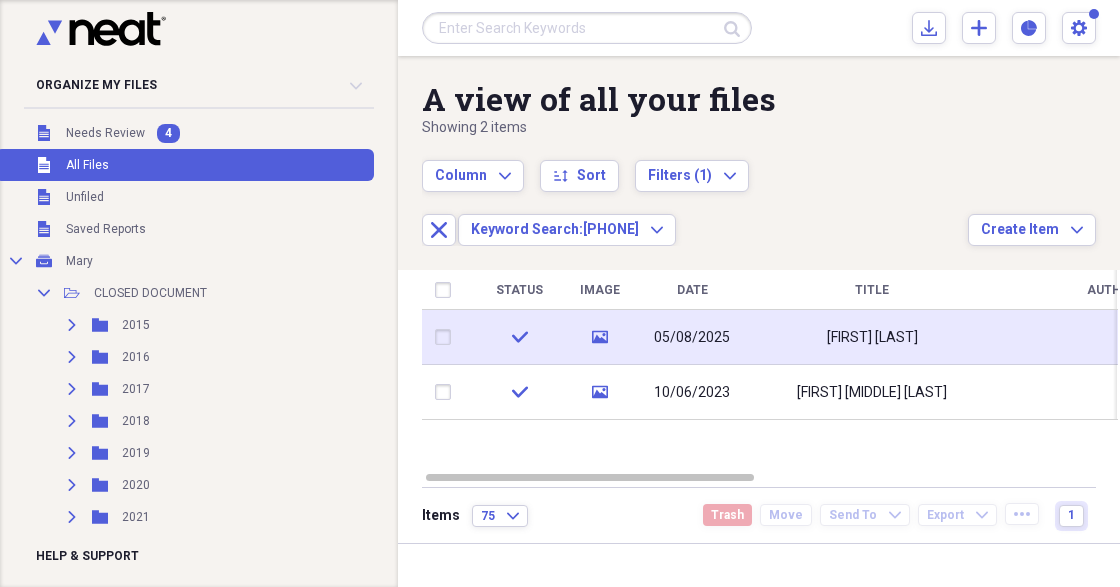 click on "[FIRST] [LAST]" at bounding box center [872, 338] 